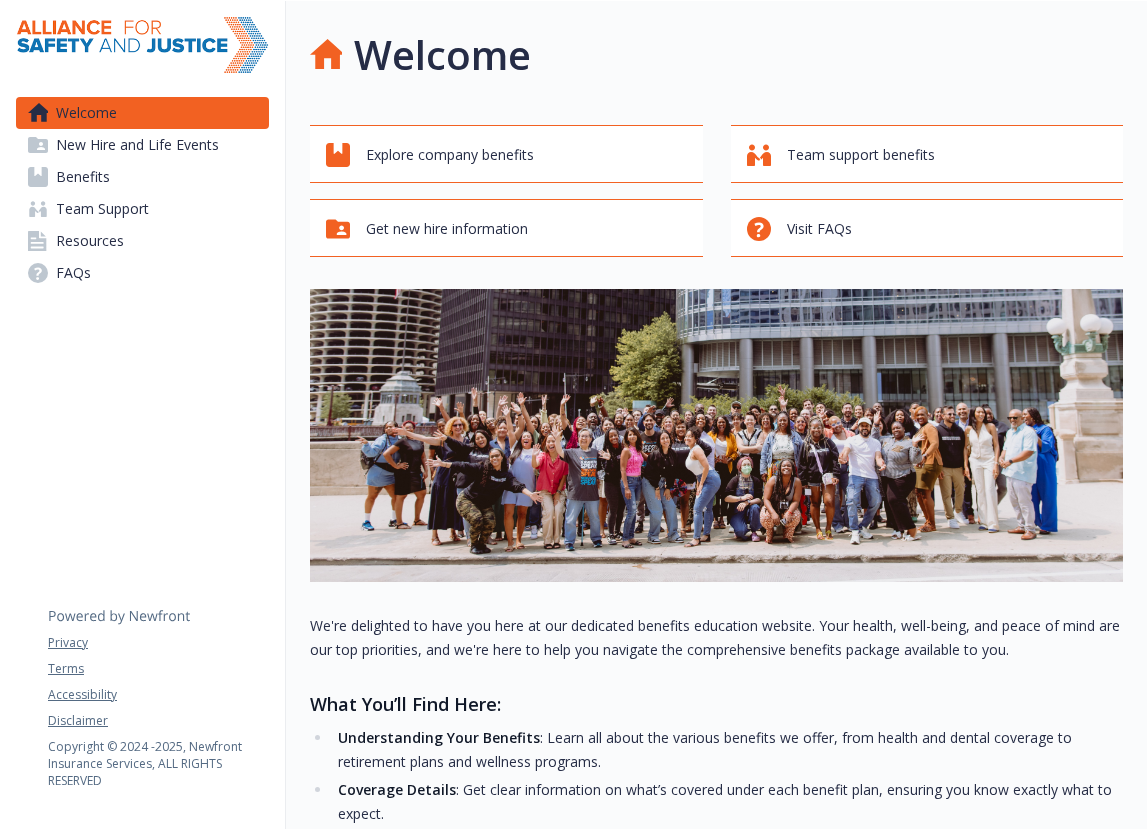 scroll, scrollTop: 0, scrollLeft: 0, axis: both 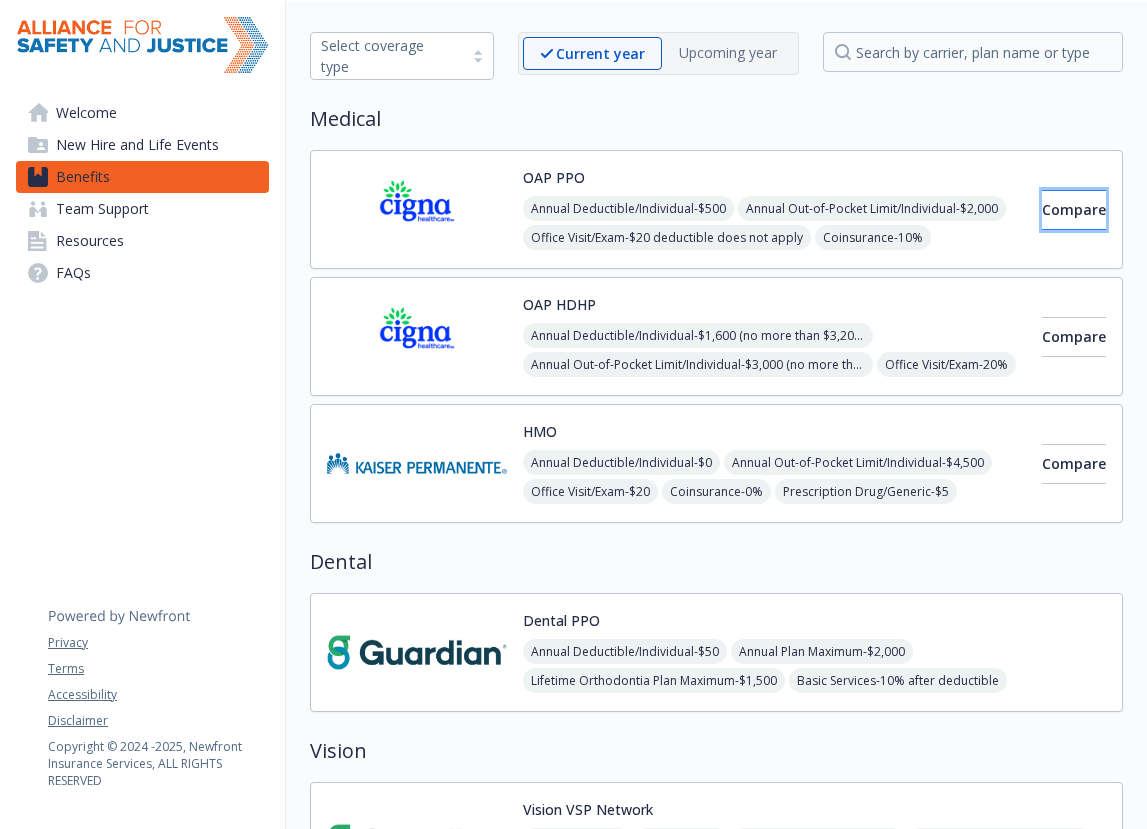 click on "Compare" at bounding box center [1074, 209] 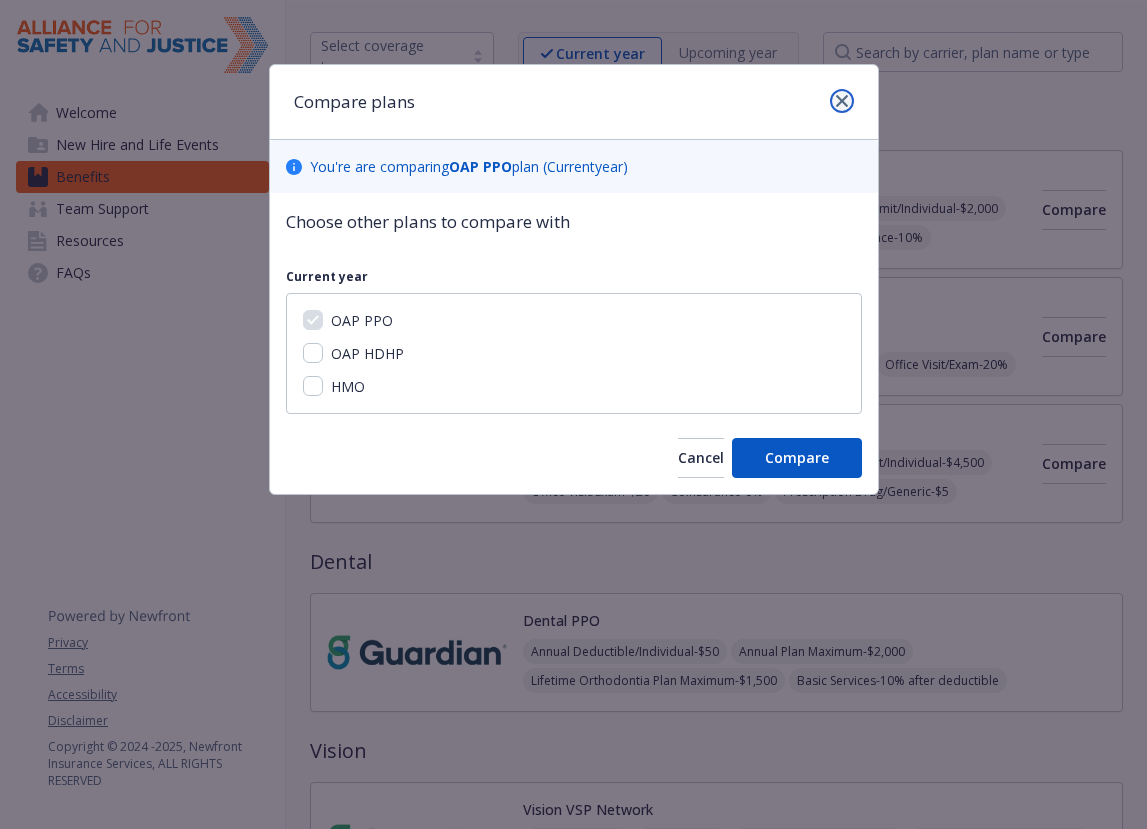 click 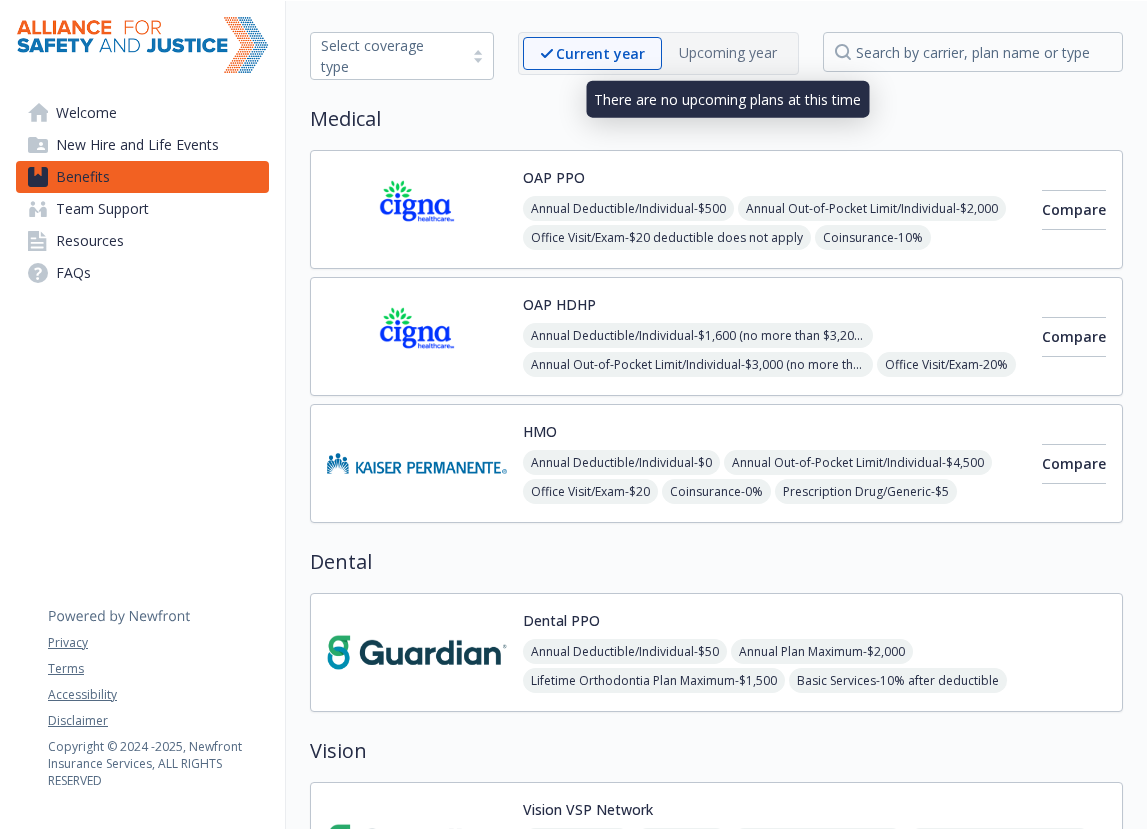 click on "Upcoming year" at bounding box center [728, 52] 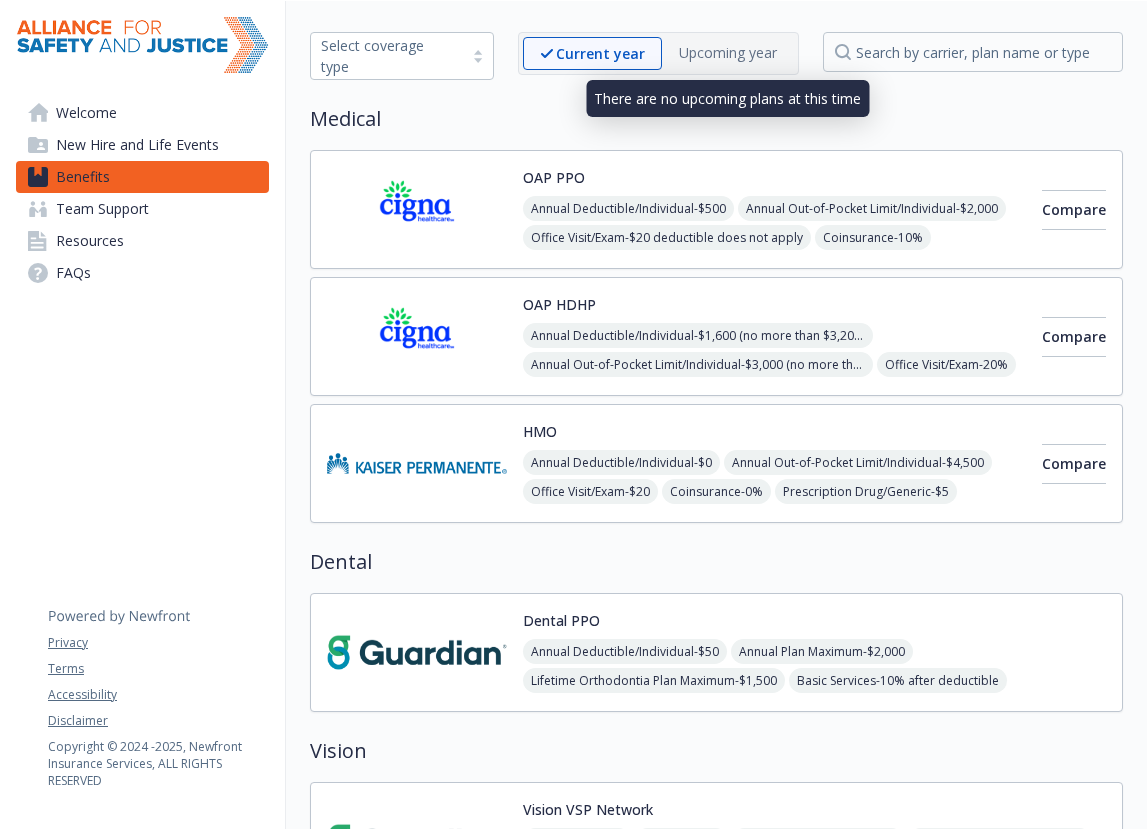 click on "Upcoming year" at bounding box center (728, 52) 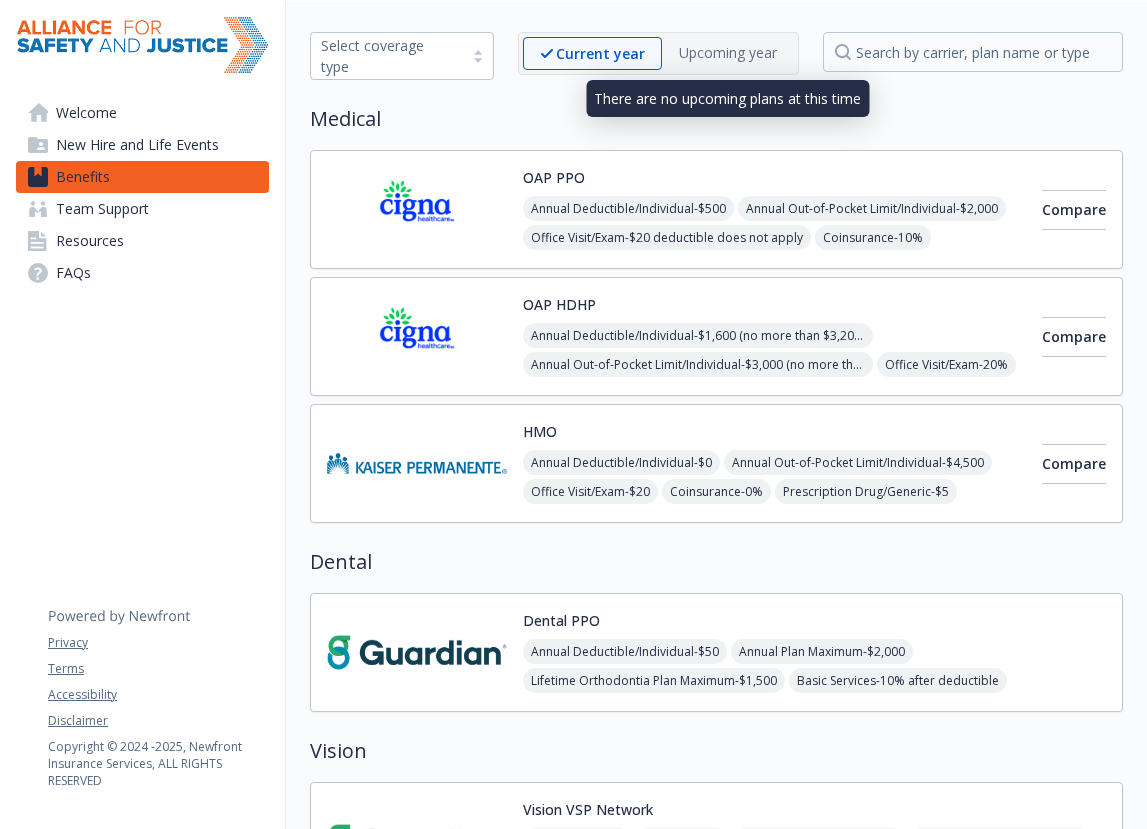 click on "Upcoming year" at bounding box center (728, 52) 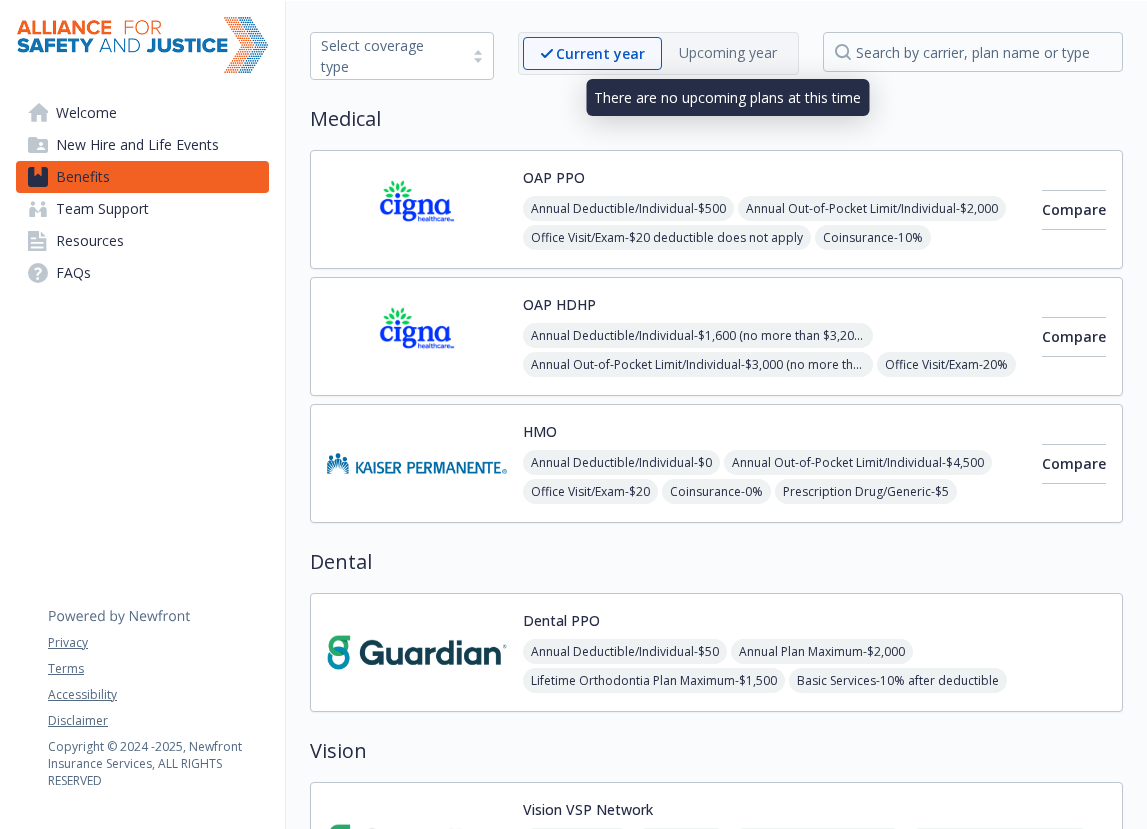 click on "Upcoming year" at bounding box center [728, 52] 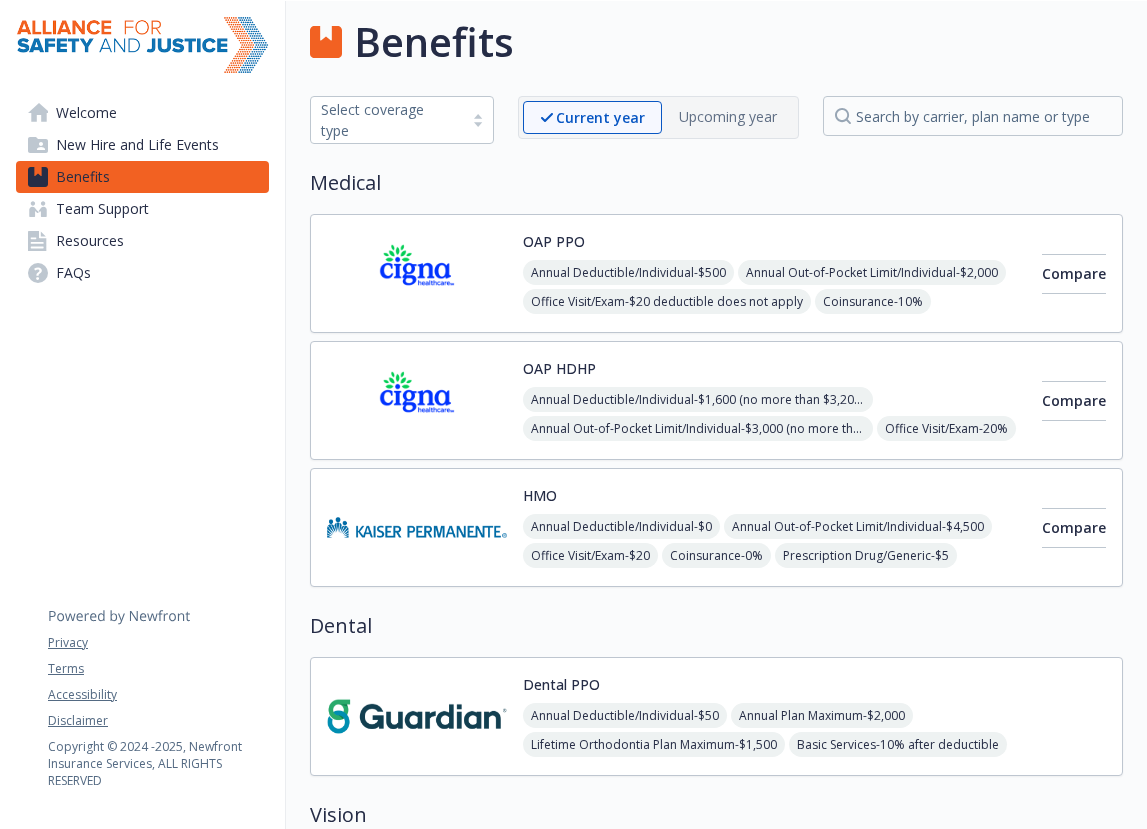 scroll, scrollTop: 0, scrollLeft: 0, axis: both 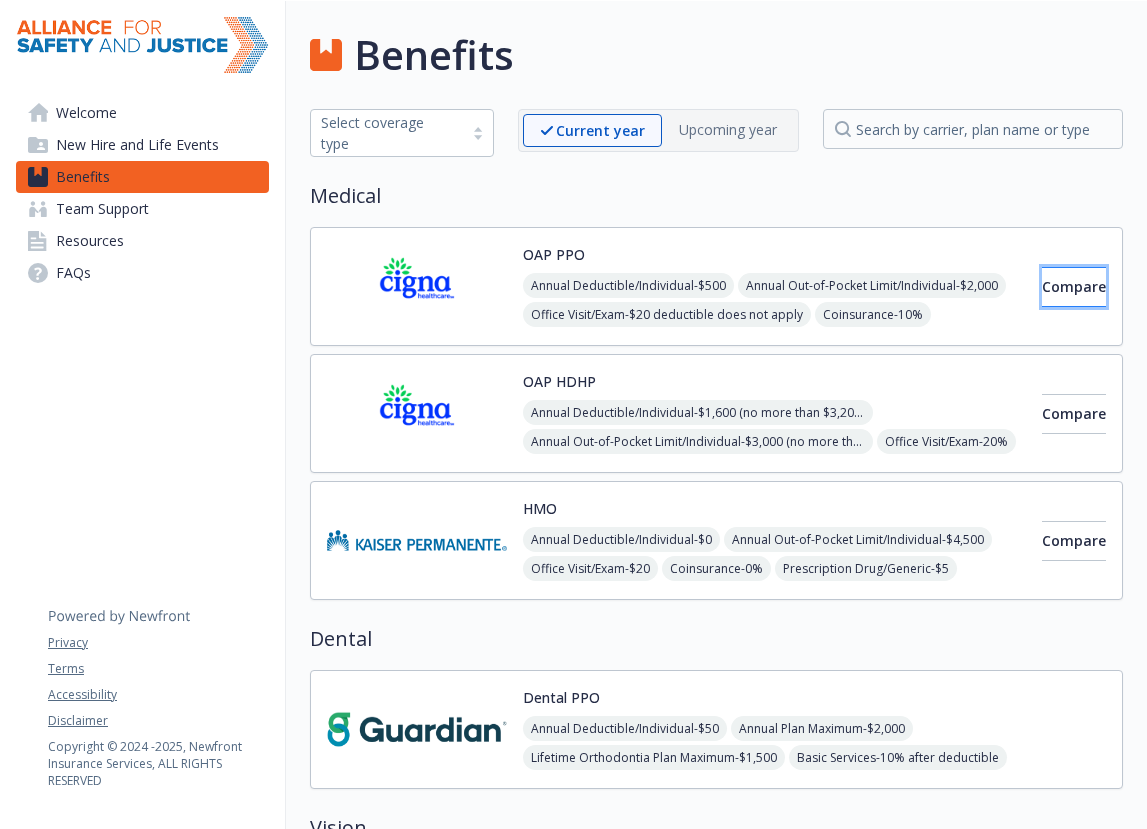 click on "Compare" at bounding box center (1074, 286) 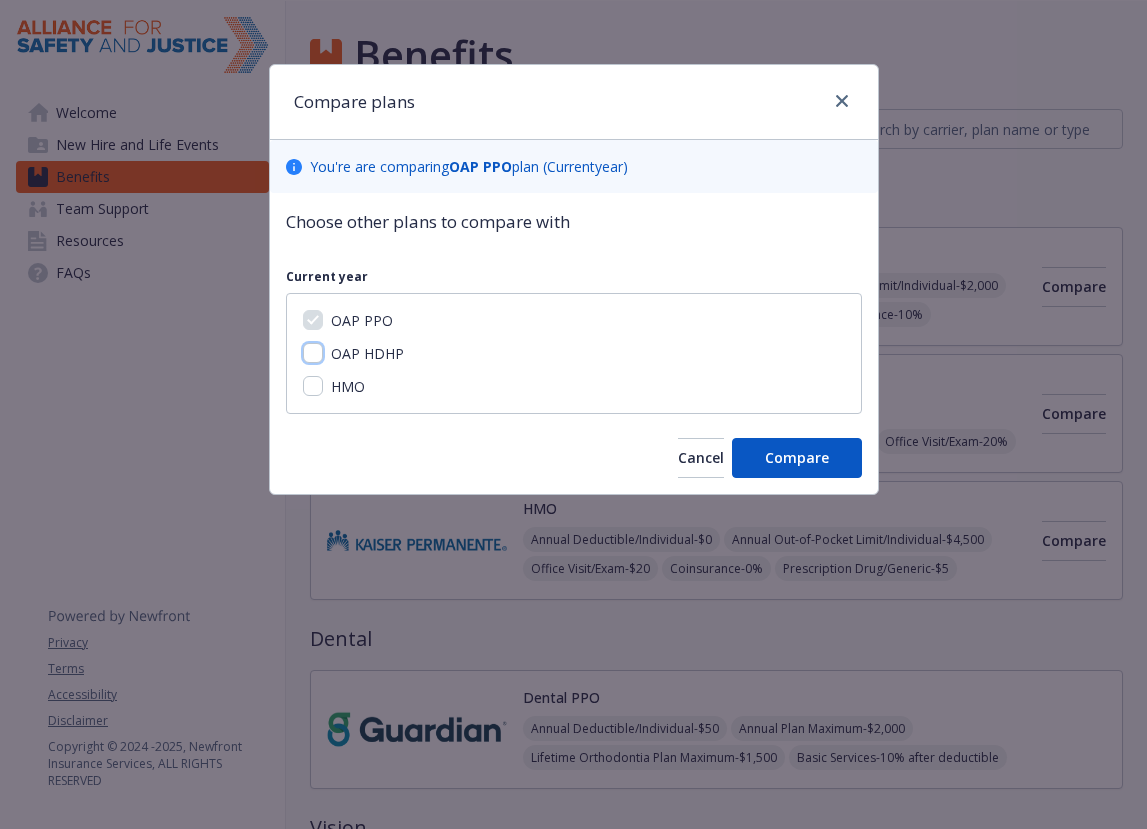 click on "OAP HDHP" at bounding box center [313, 353] 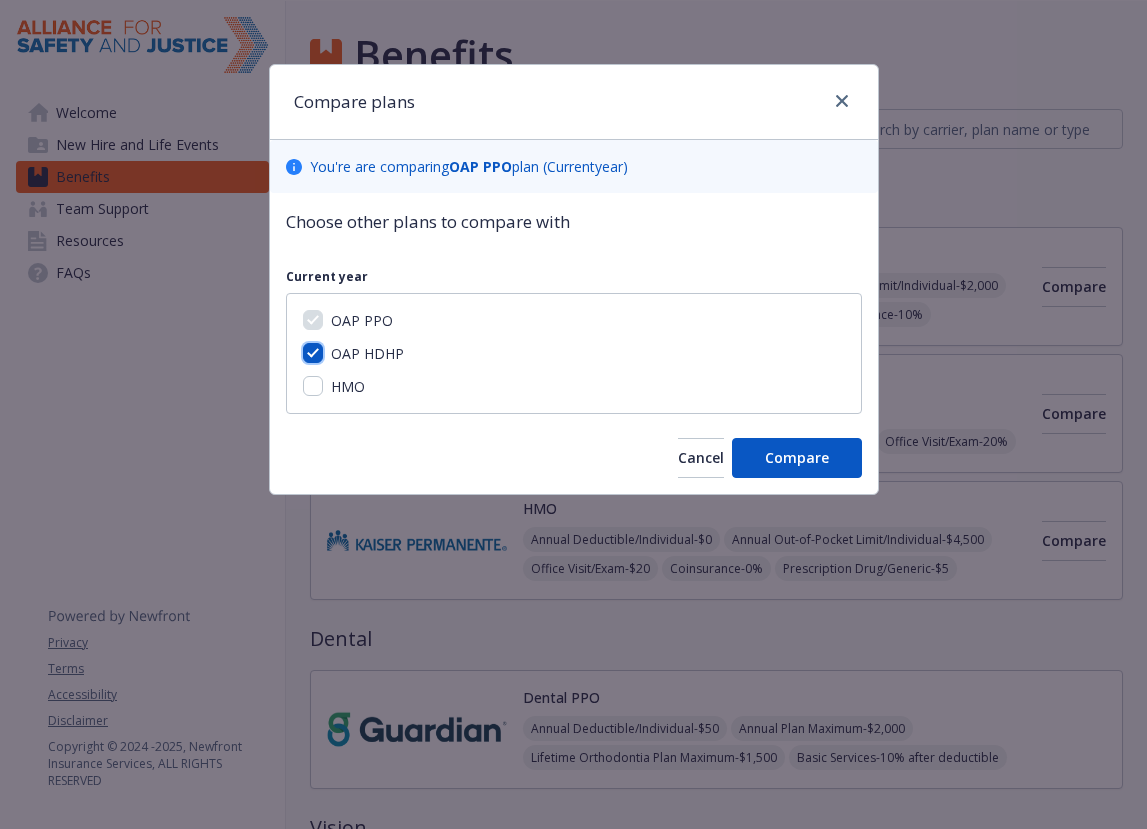 checkbox on "true" 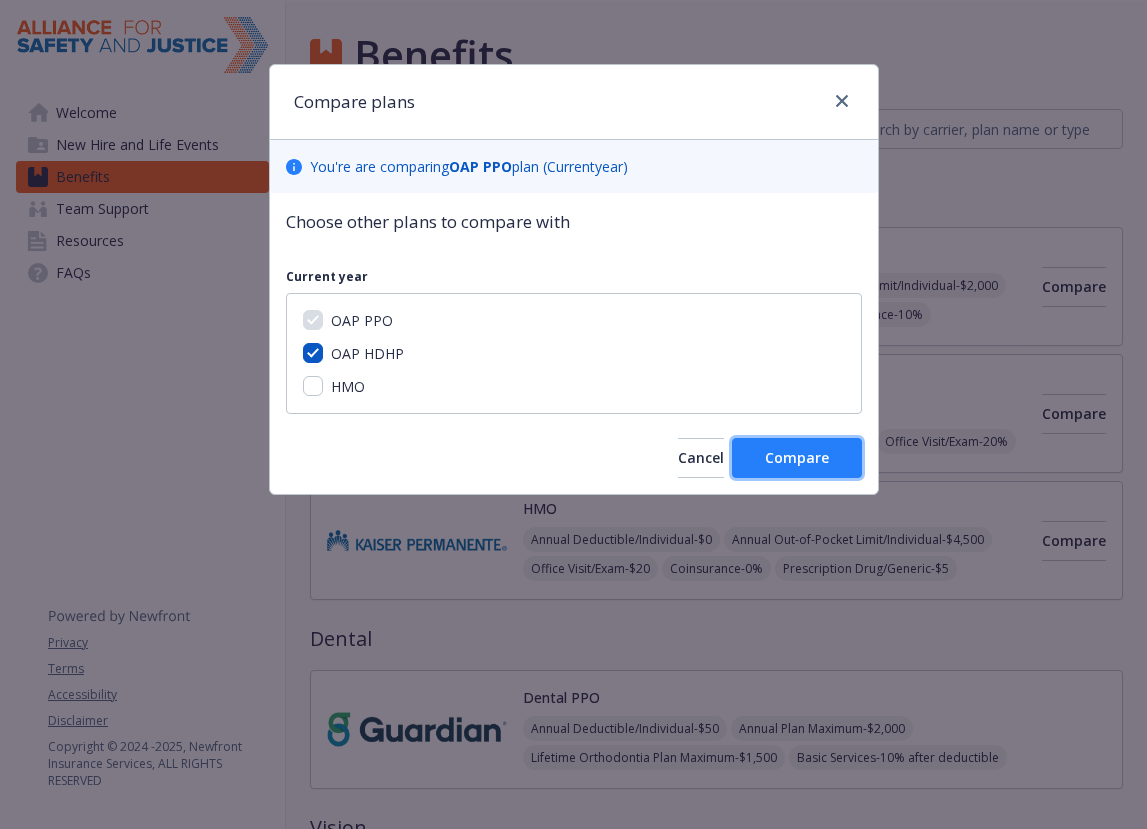 click on "Compare" at bounding box center (797, 457) 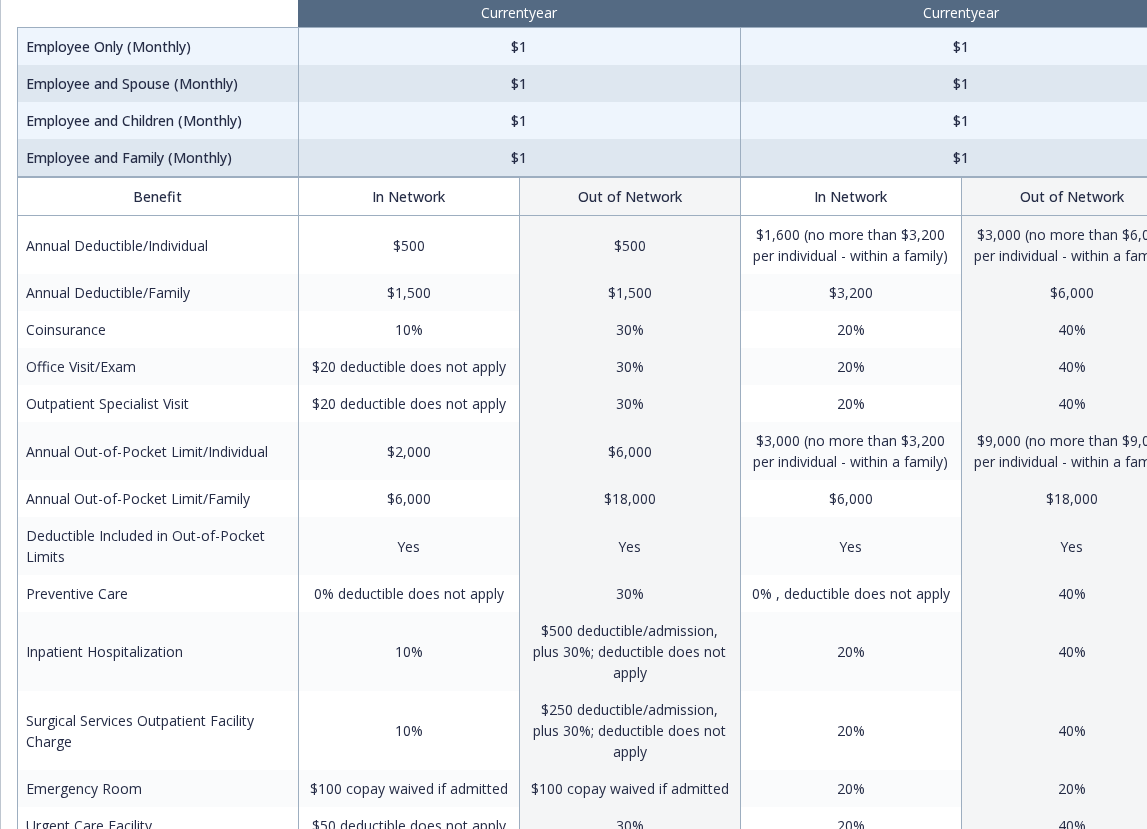 scroll, scrollTop: 0, scrollLeft: 0, axis: both 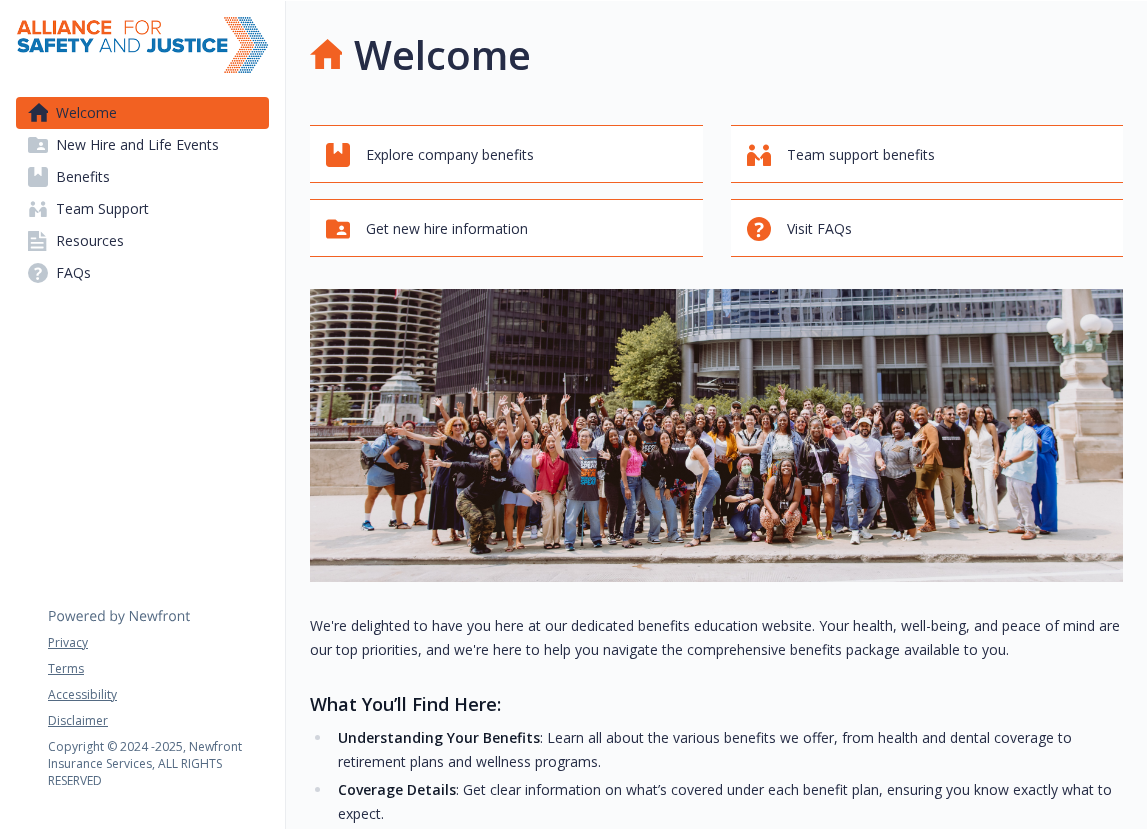 click on "Benefits" at bounding box center [142, 177] 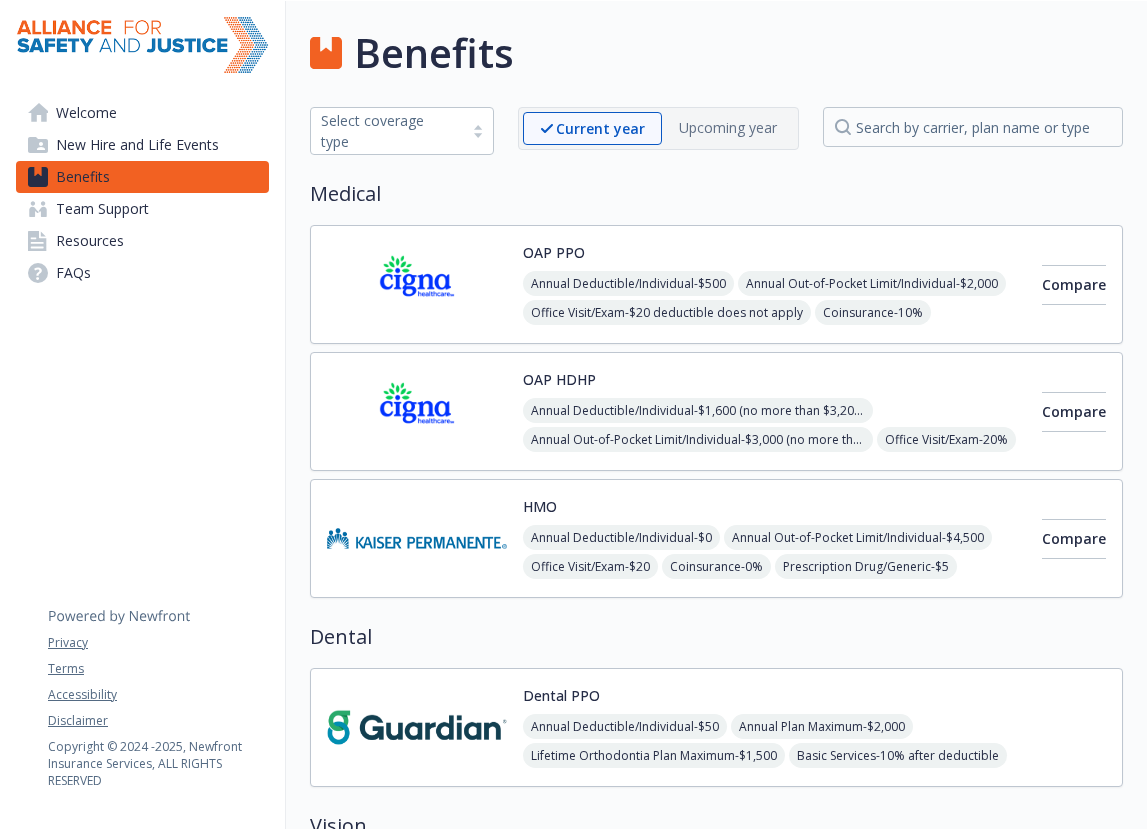 scroll, scrollTop: 1, scrollLeft: 0, axis: vertical 